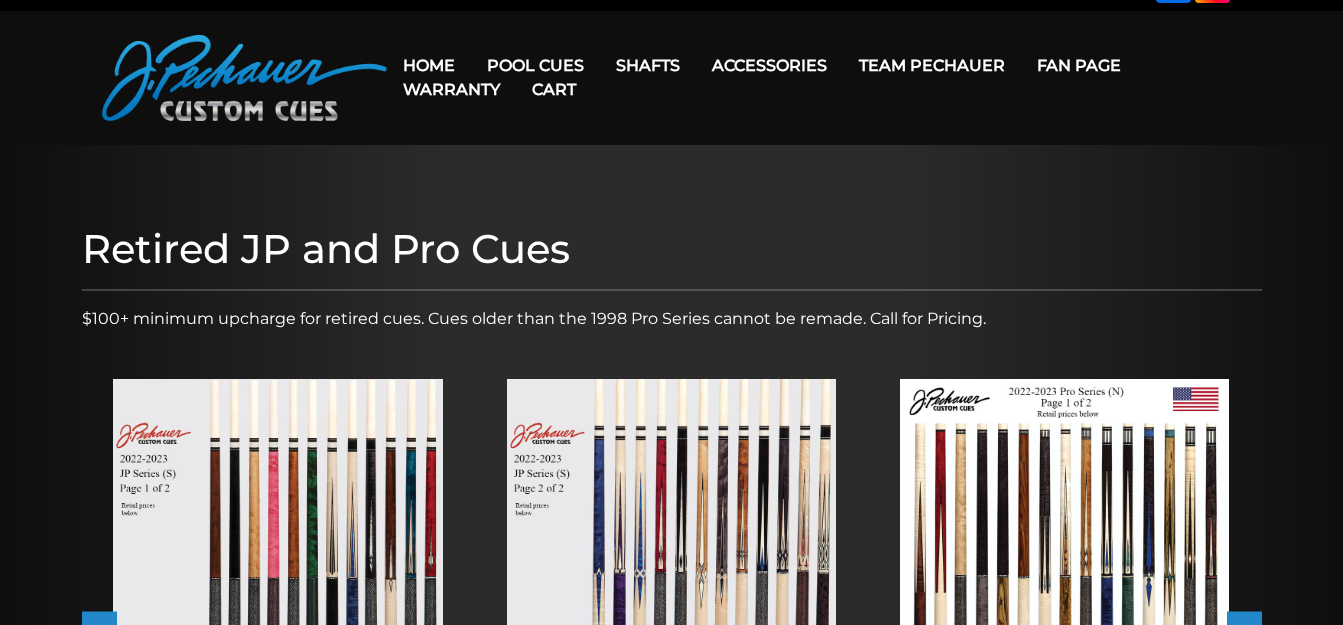 scroll, scrollTop: 0, scrollLeft: 0, axis: both 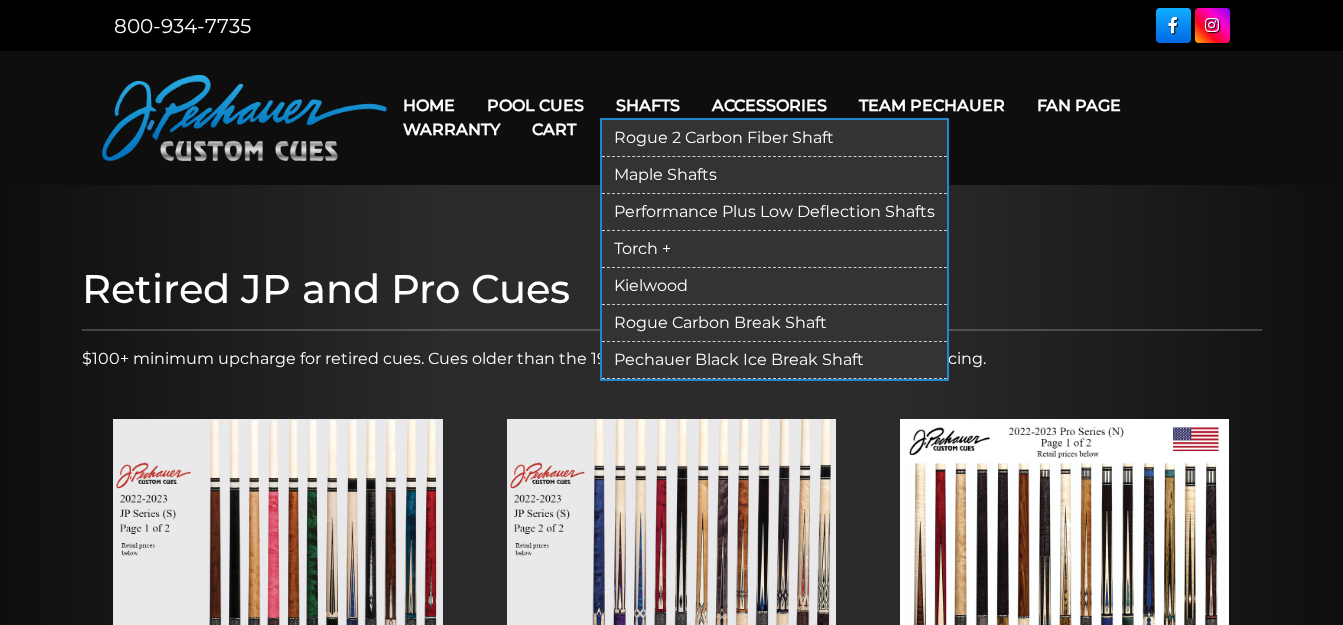 click on "Performance Plus Low Deflection Shafts" at bounding box center [774, 212] 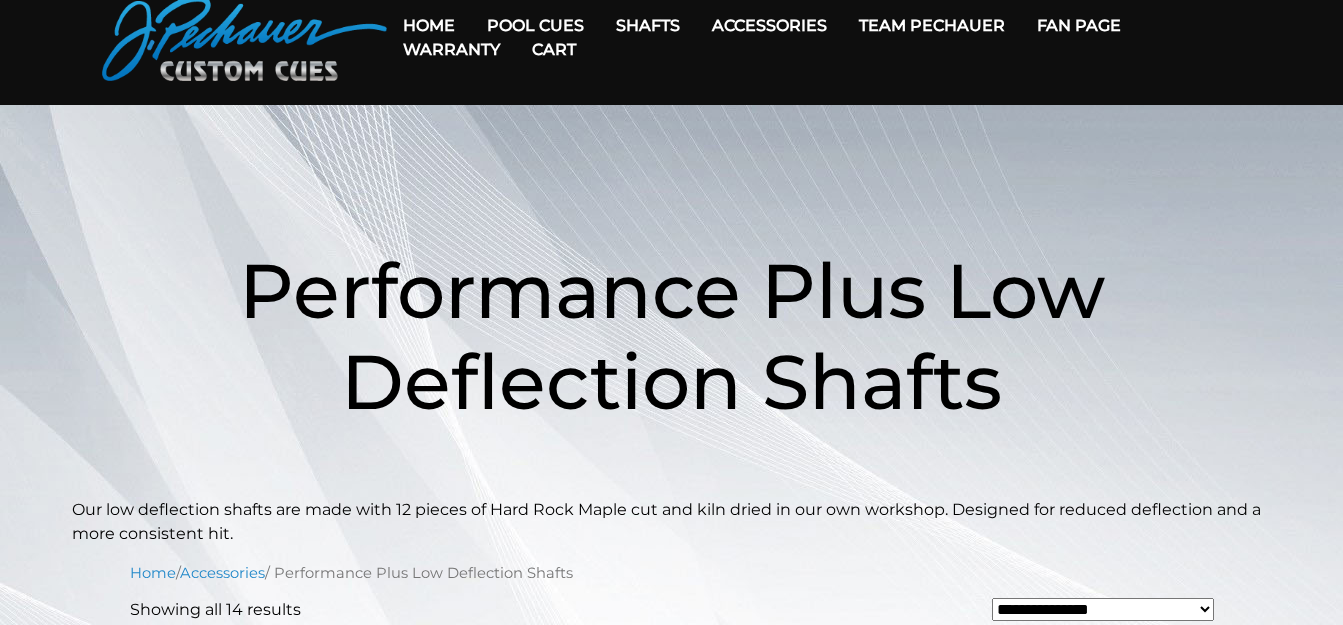 scroll, scrollTop: 0, scrollLeft: 0, axis: both 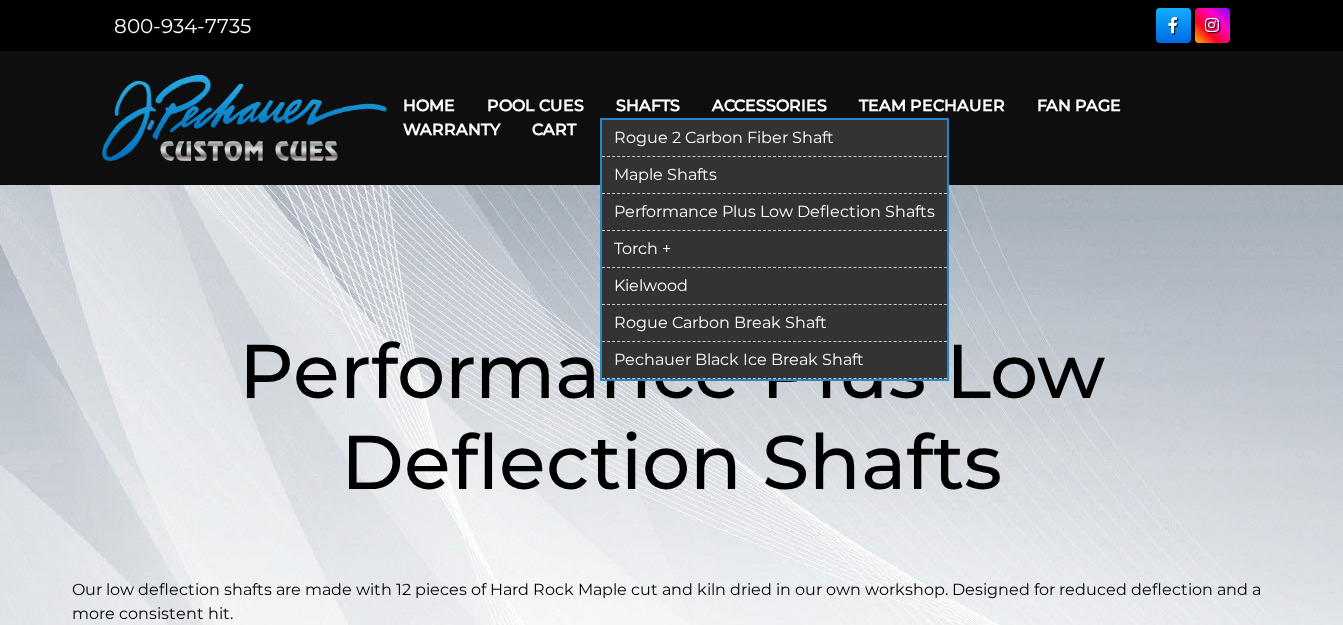 click on "Rogue 2 Carbon Fiber Shaft" at bounding box center [774, 138] 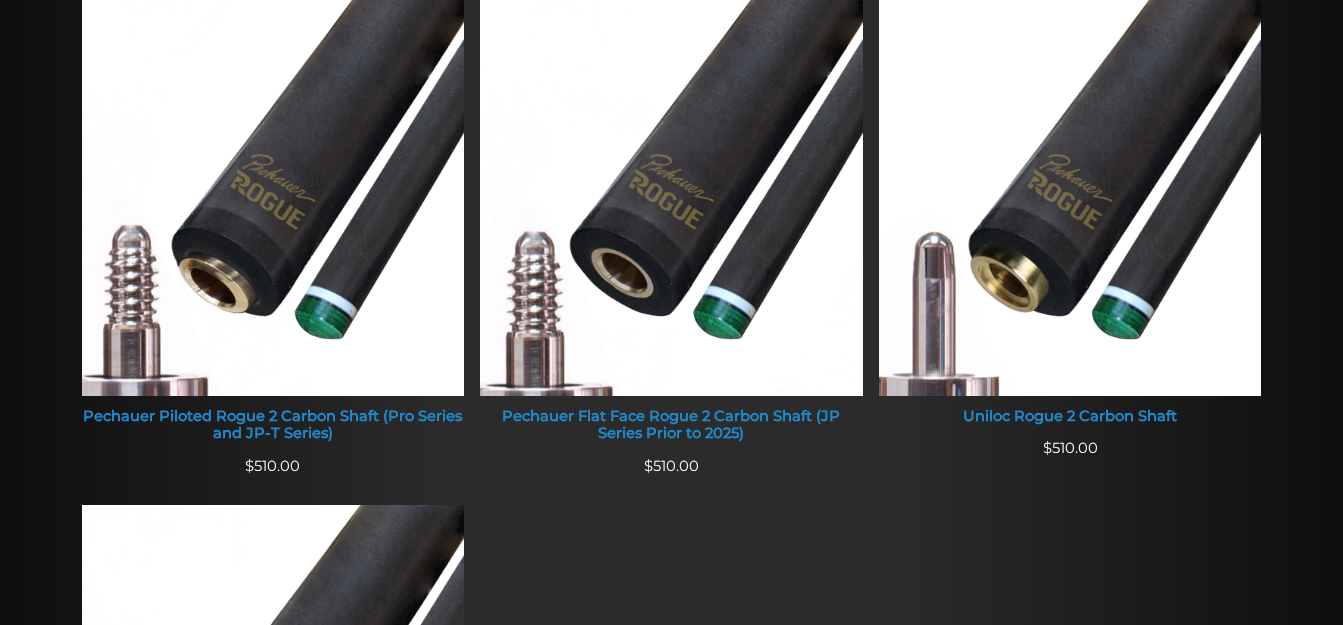 scroll, scrollTop: 866, scrollLeft: 0, axis: vertical 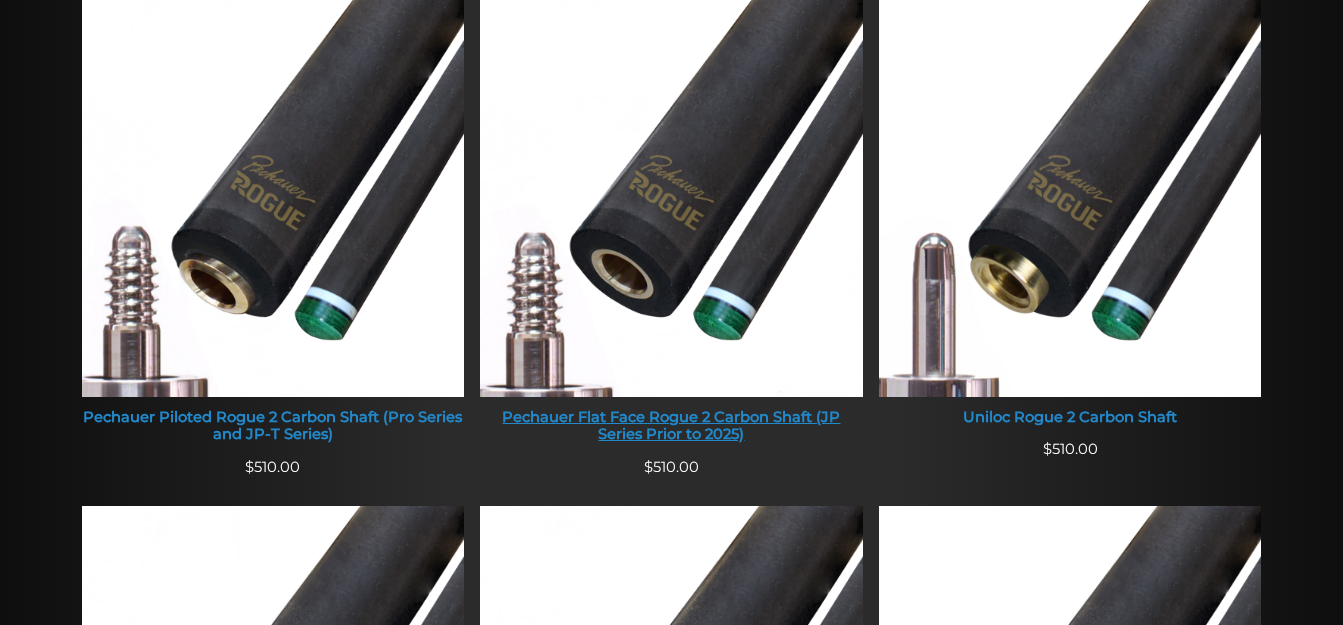 click on "Pechauer Flat Face Rogue 2 Carbon Shaft (JP Series Prior to 2025)" at bounding box center [671, 426] 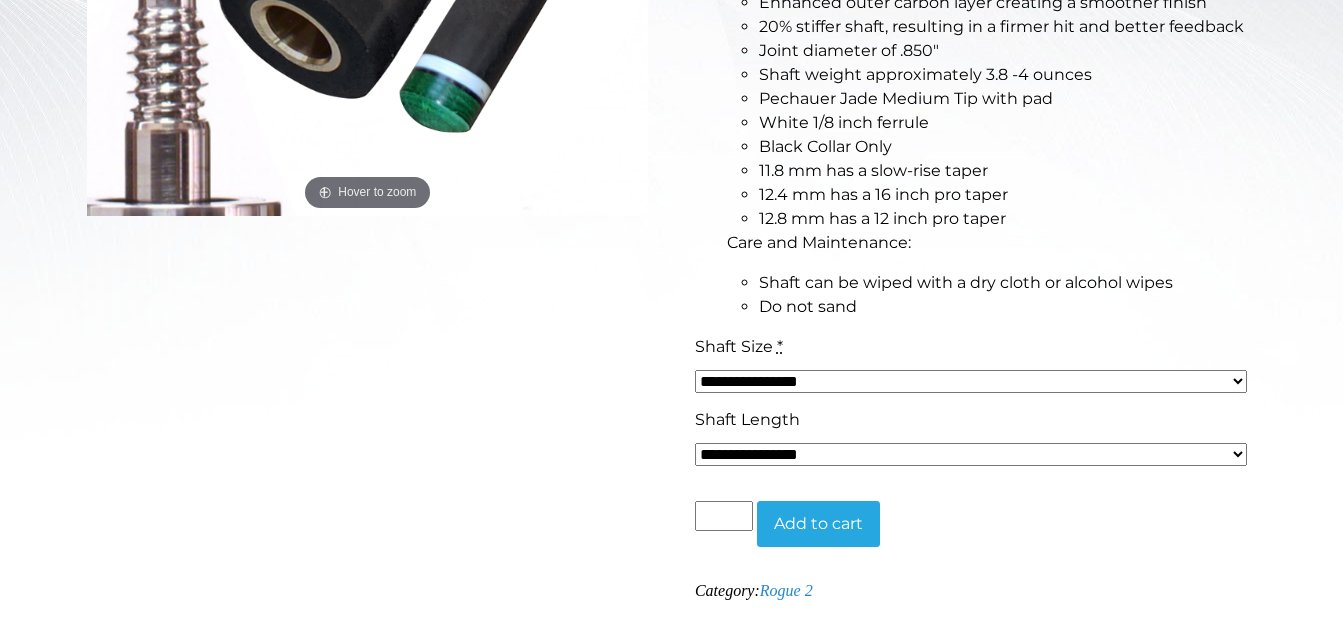 scroll, scrollTop: 700, scrollLeft: 0, axis: vertical 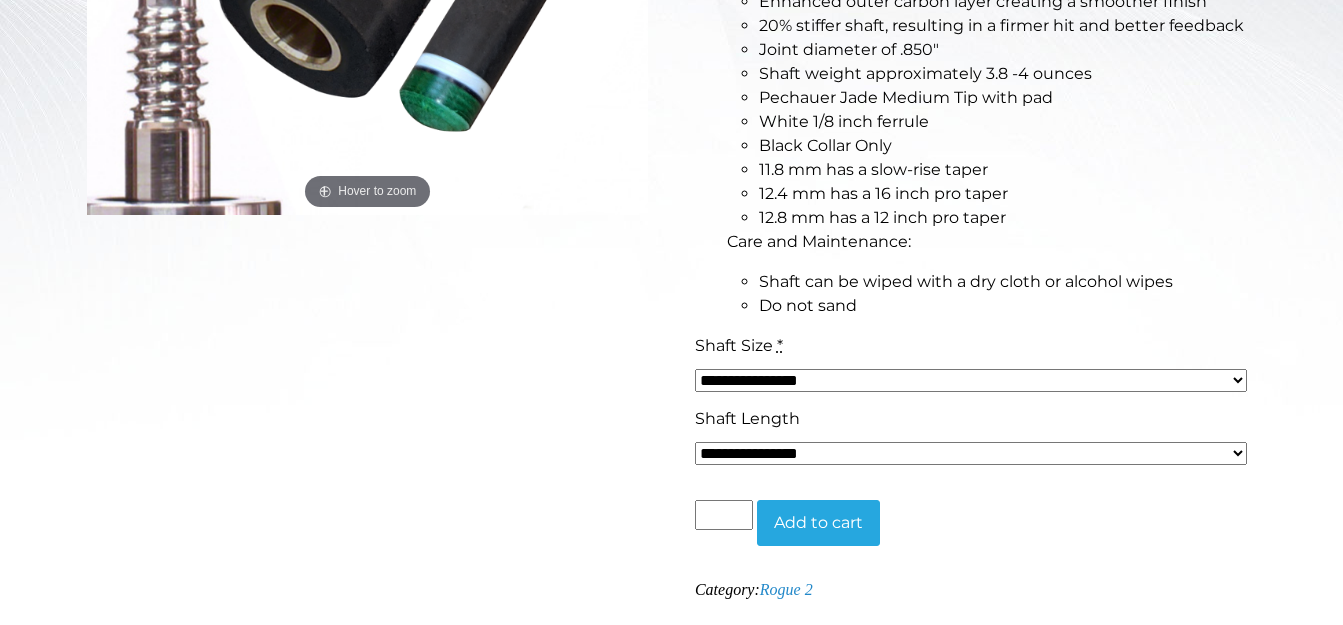 click on "**********" at bounding box center [971, 380] 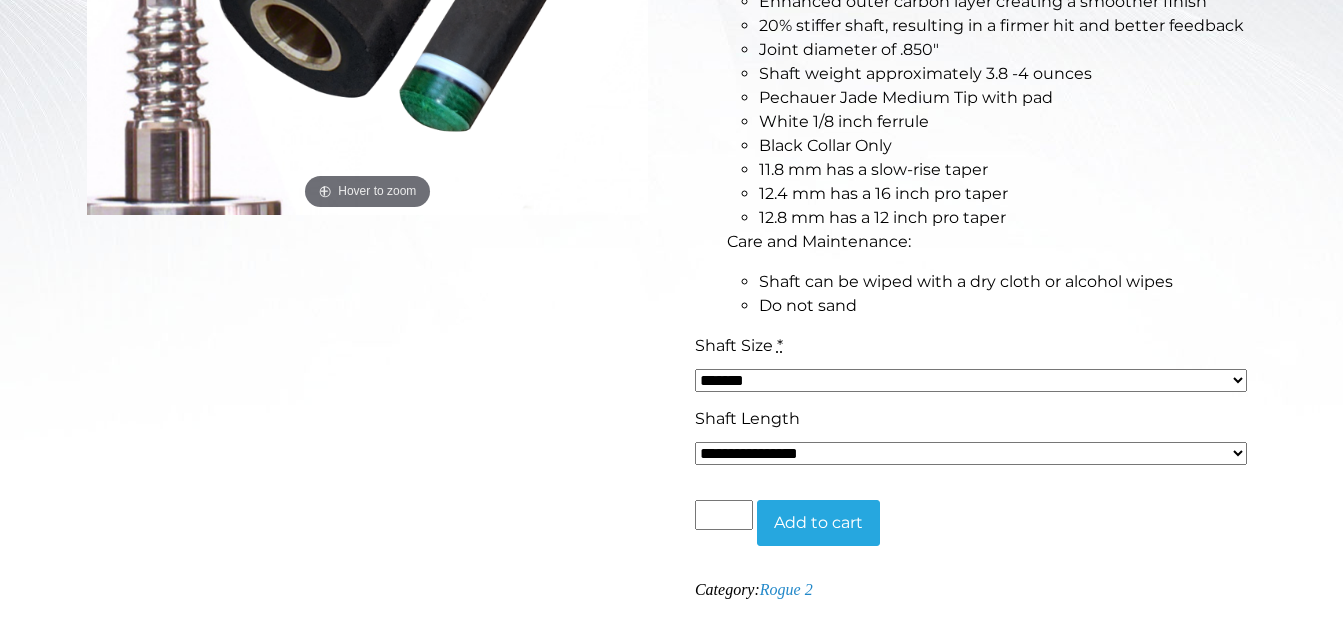 click on "**********" at bounding box center [971, 380] 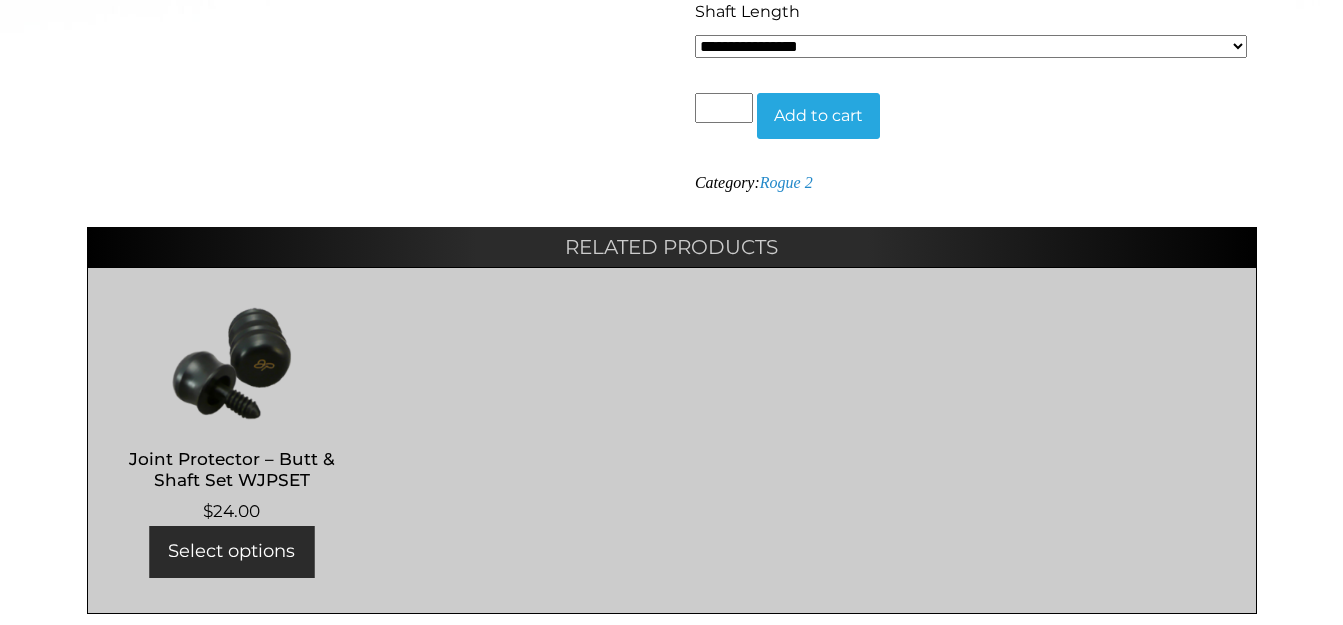 scroll, scrollTop: 1628, scrollLeft: 0, axis: vertical 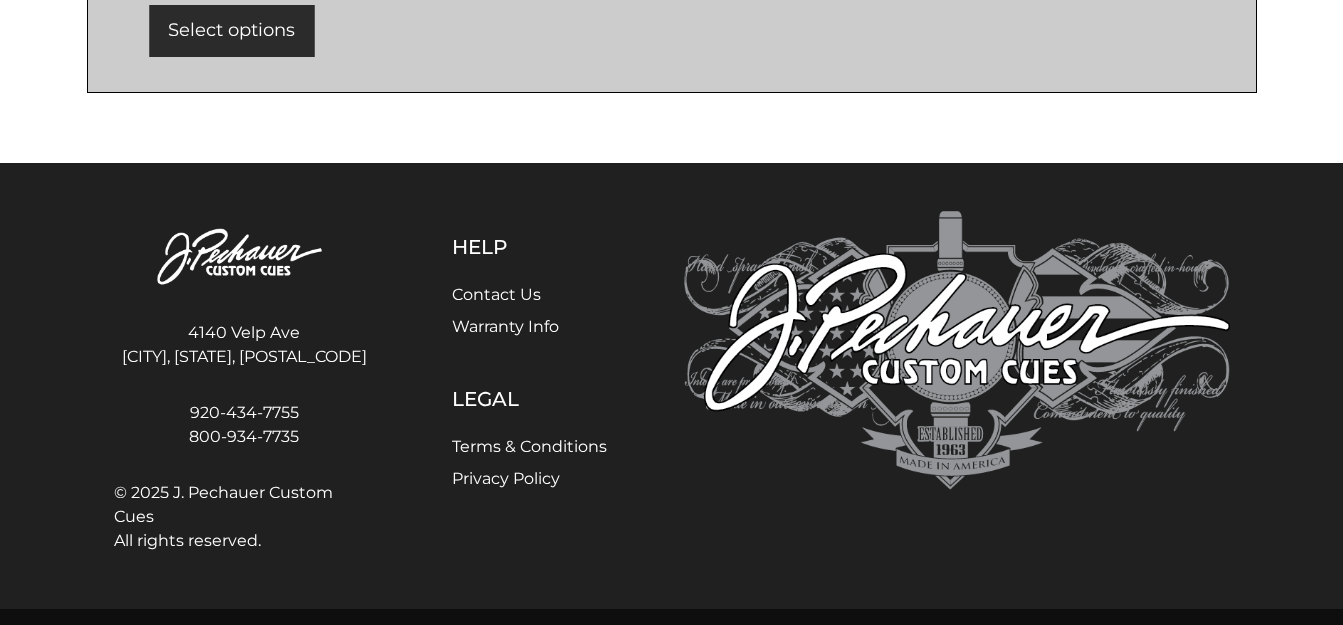 click on "Contact Us" at bounding box center (496, 294) 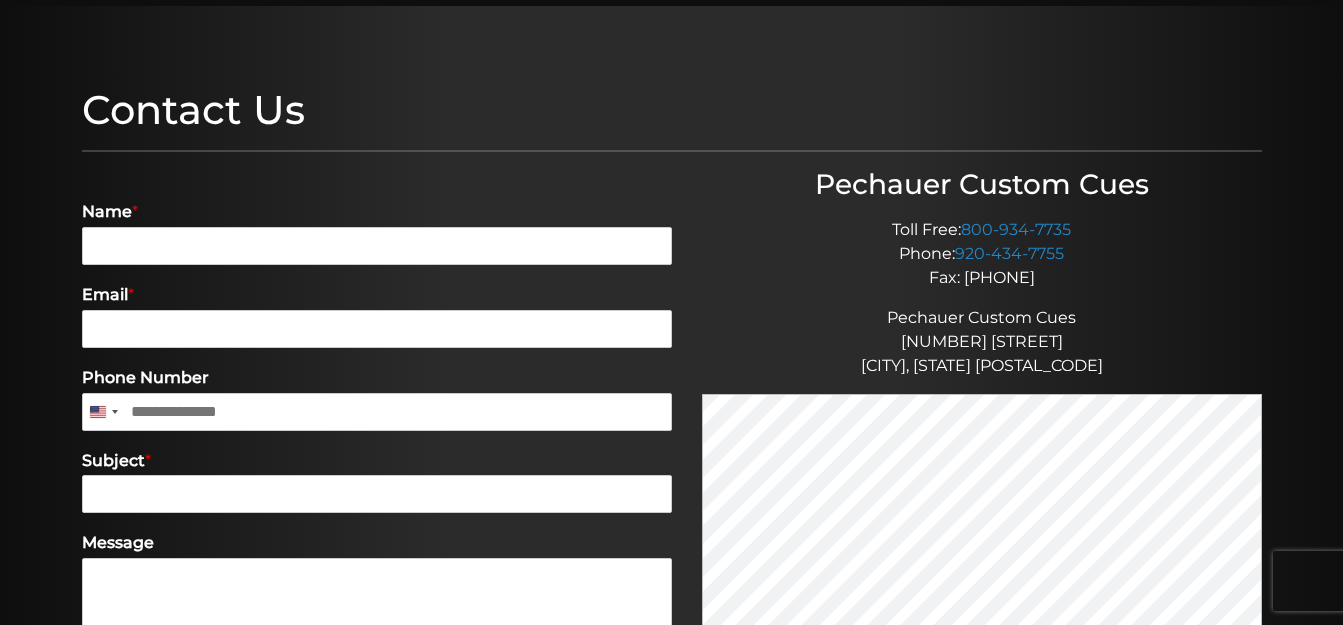 scroll, scrollTop: 200, scrollLeft: 0, axis: vertical 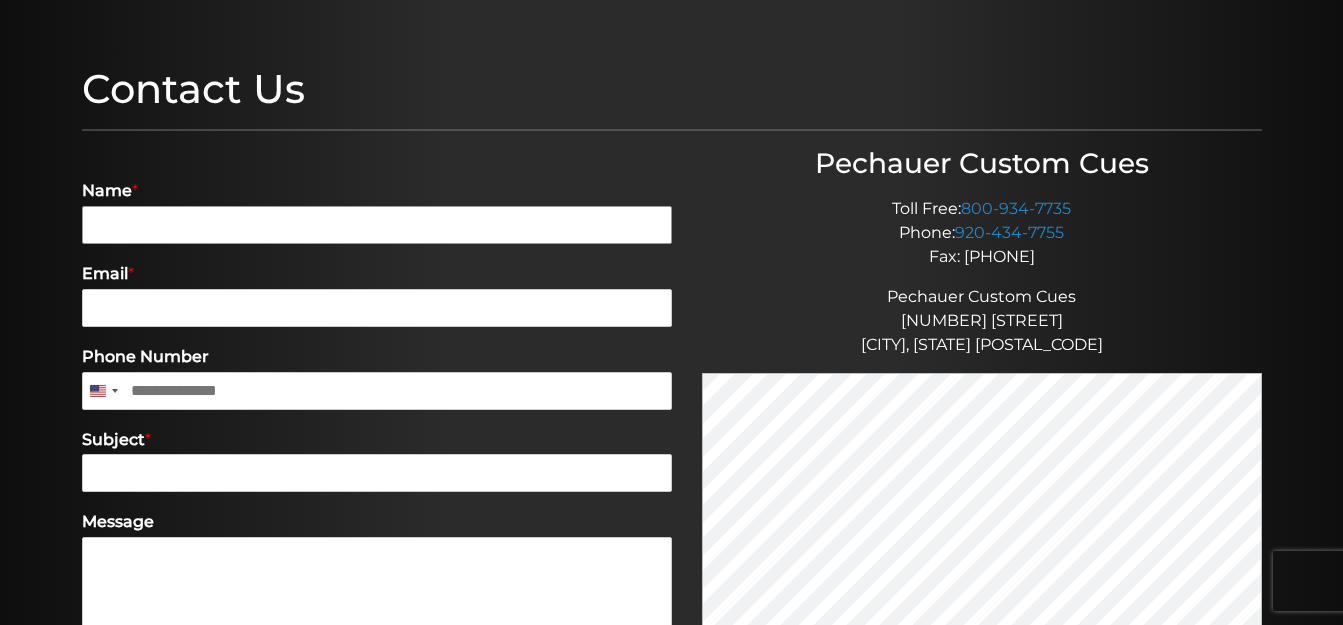 click on "Name  *" at bounding box center (377, 225) 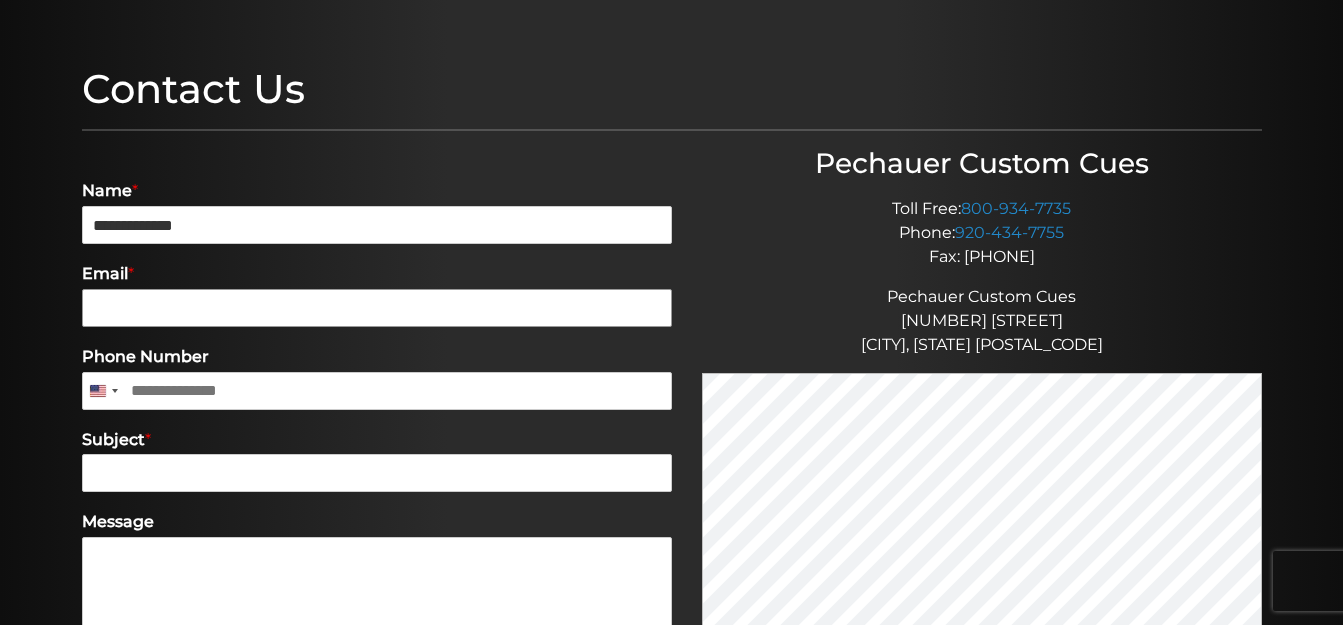 type on "**********" 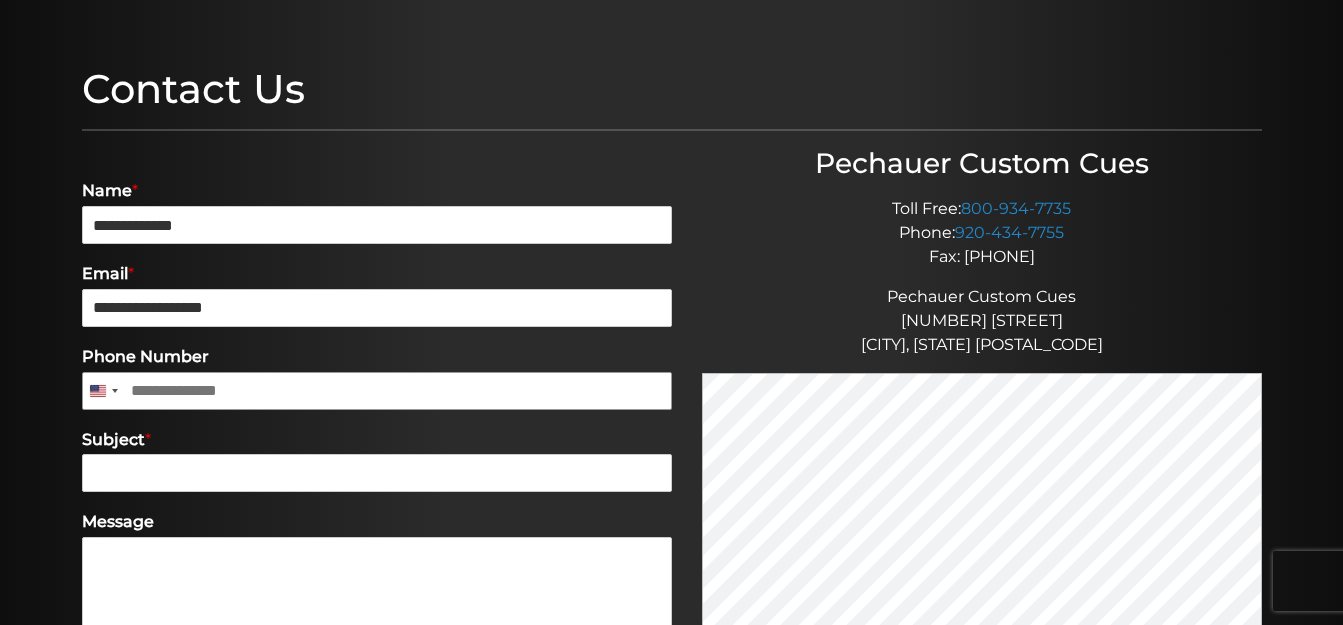 type on "**********" 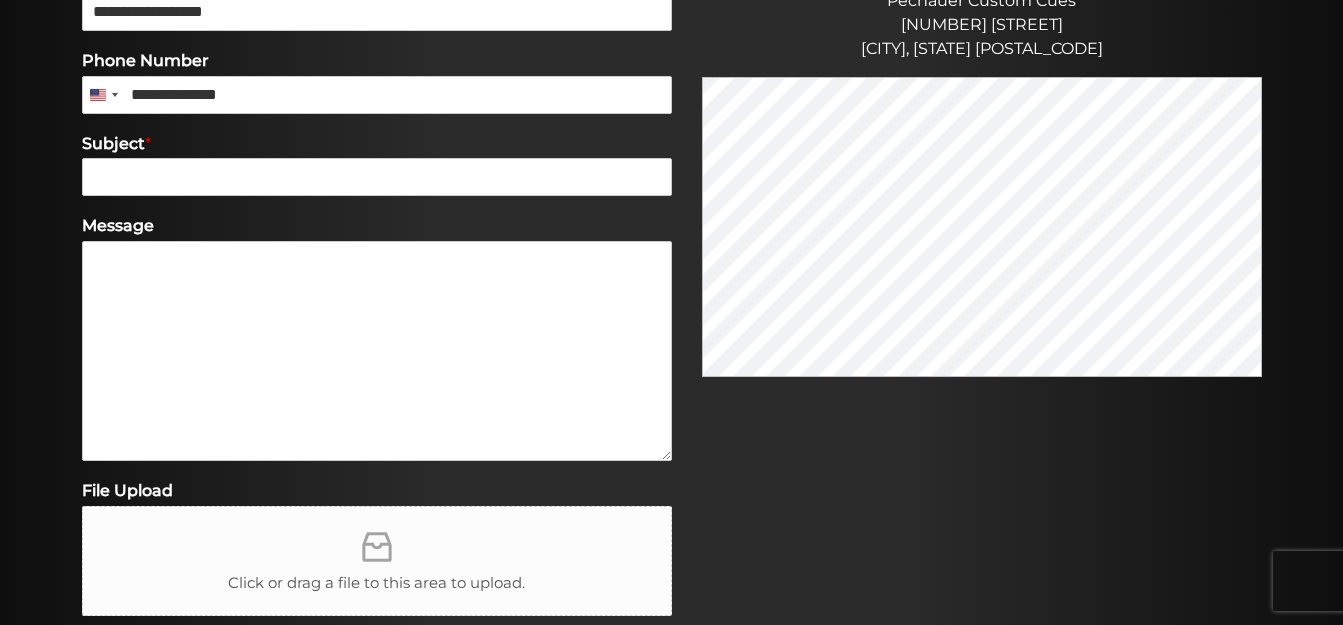 scroll, scrollTop: 500, scrollLeft: 0, axis: vertical 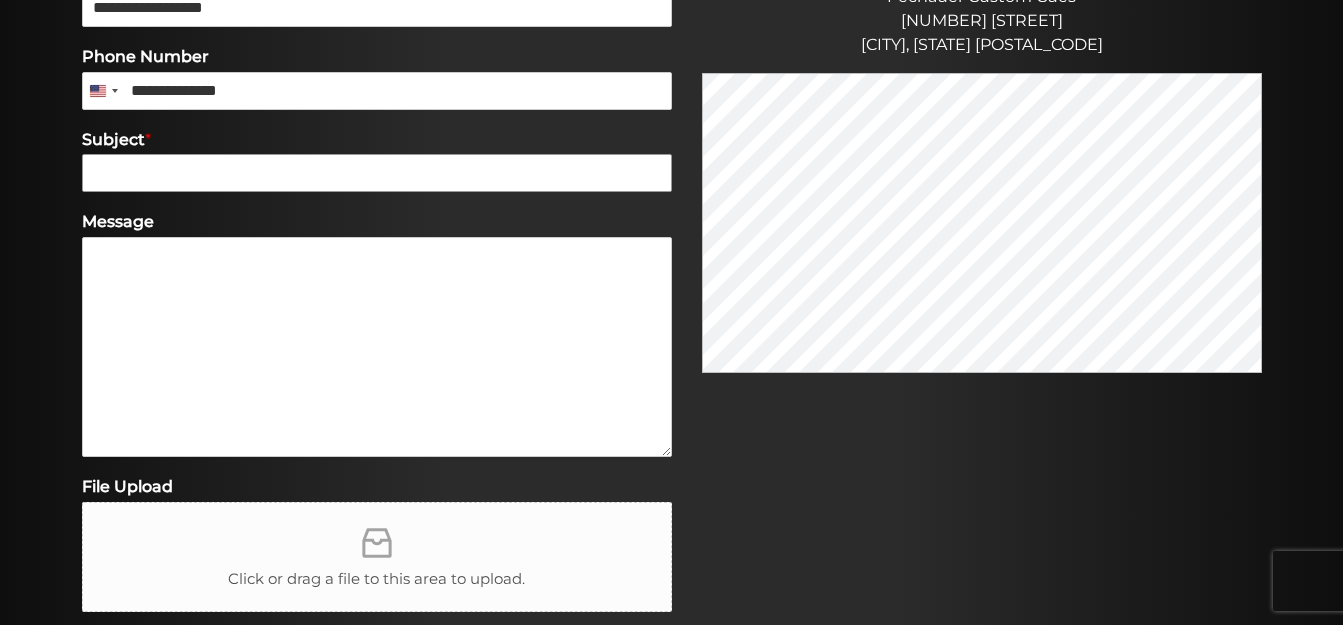 click on "Subject  *" at bounding box center (377, 173) 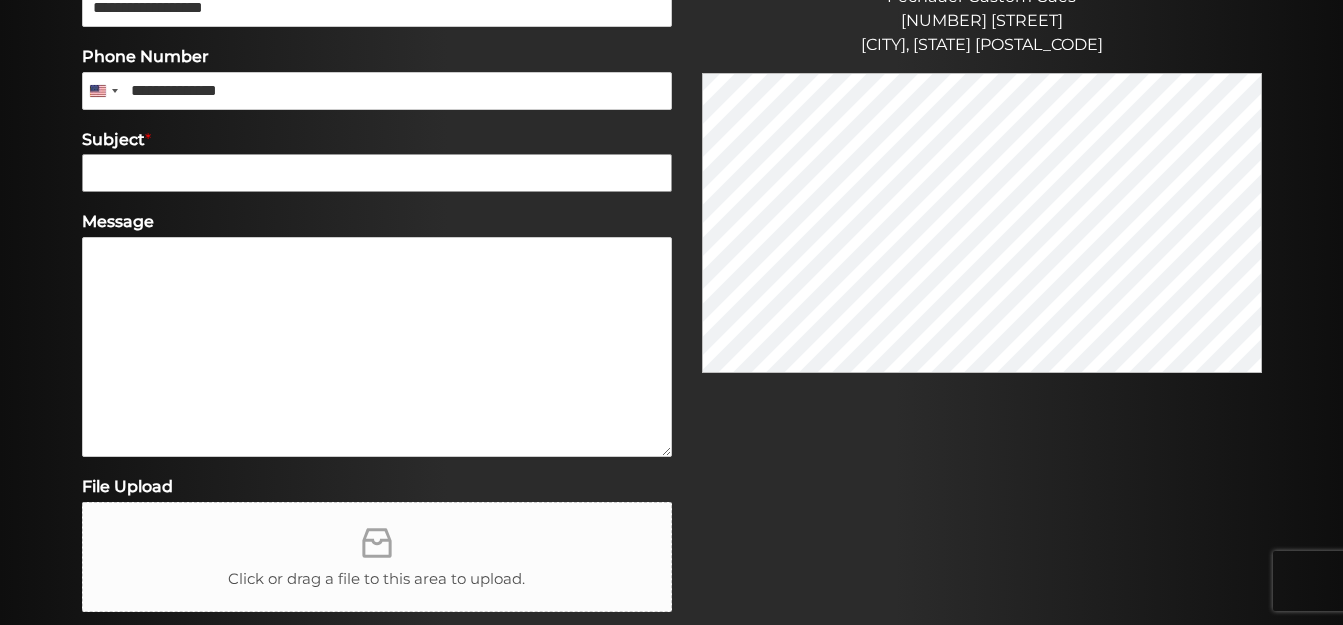 paste on "**********" 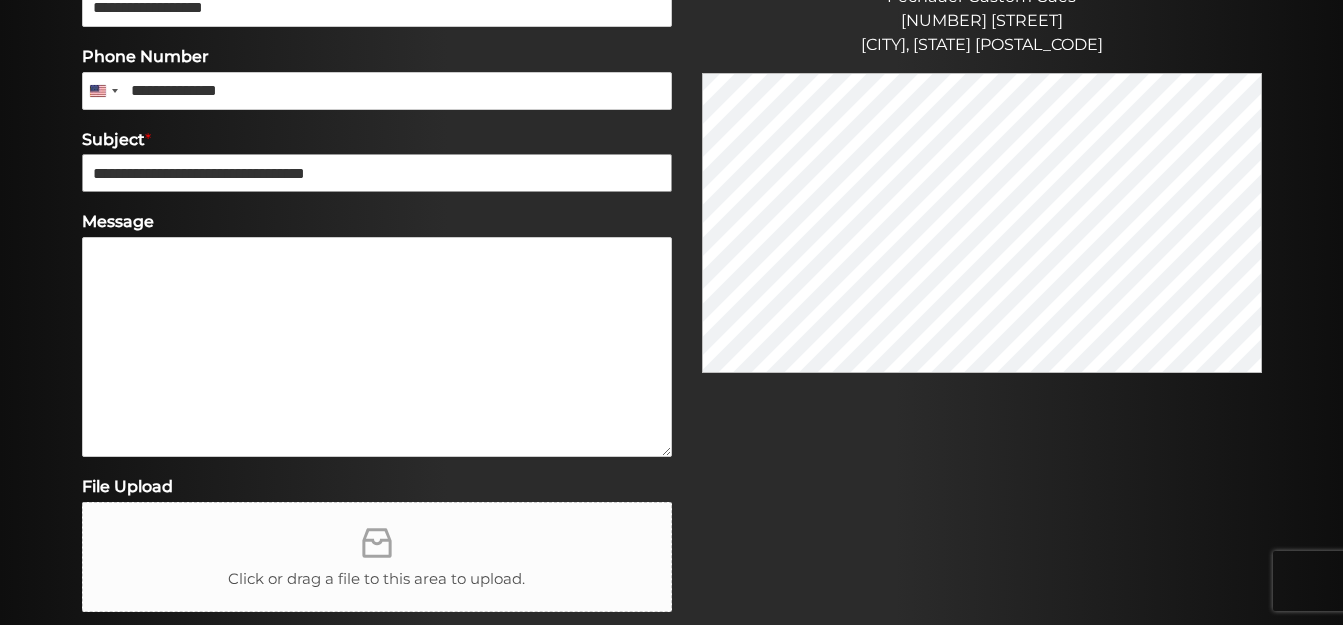 type on "**********" 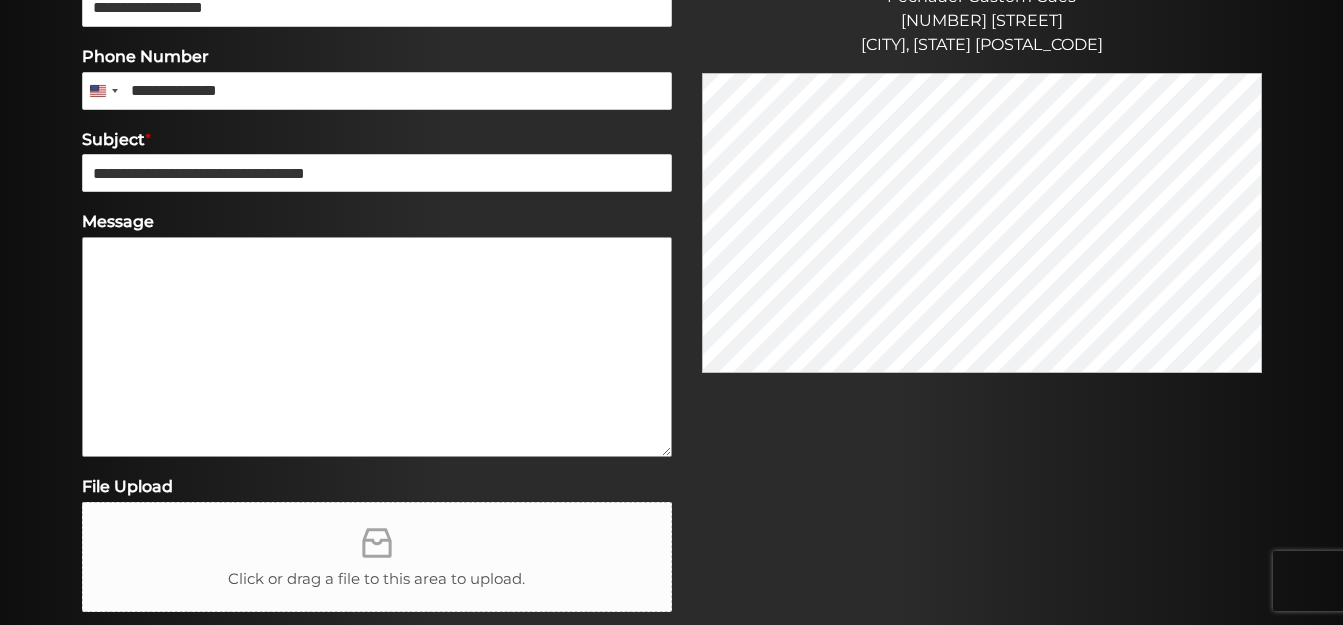 click on "Message" at bounding box center (377, 347) 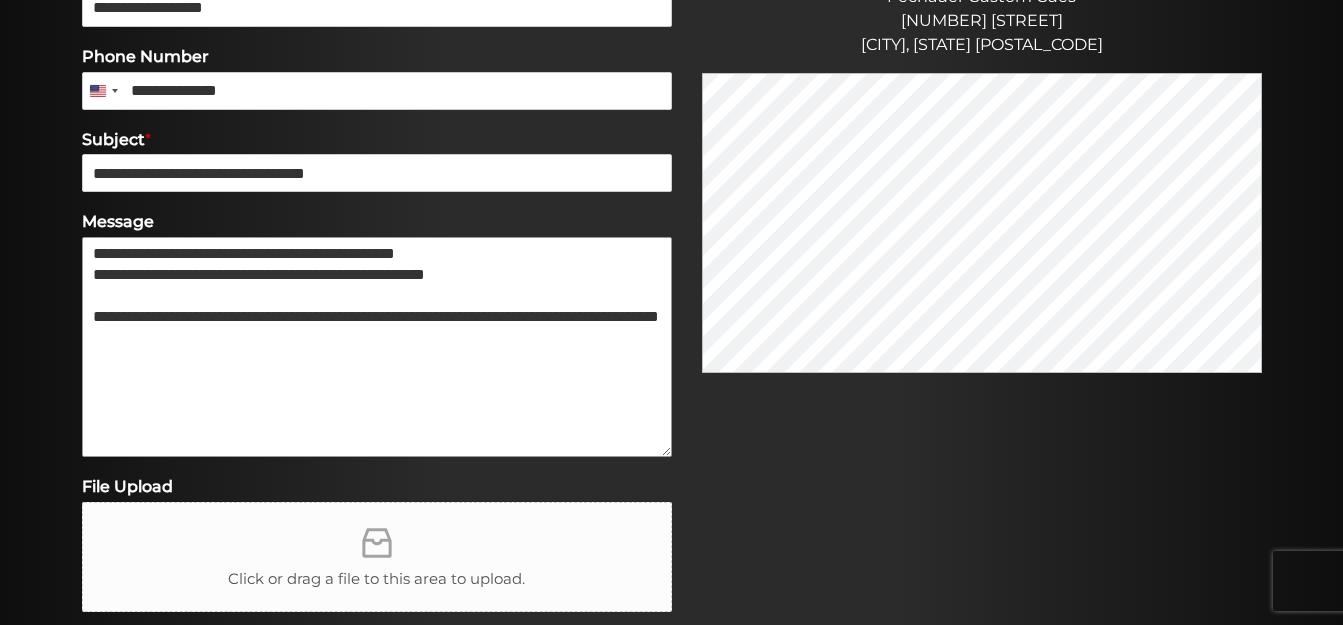 type on "**********" 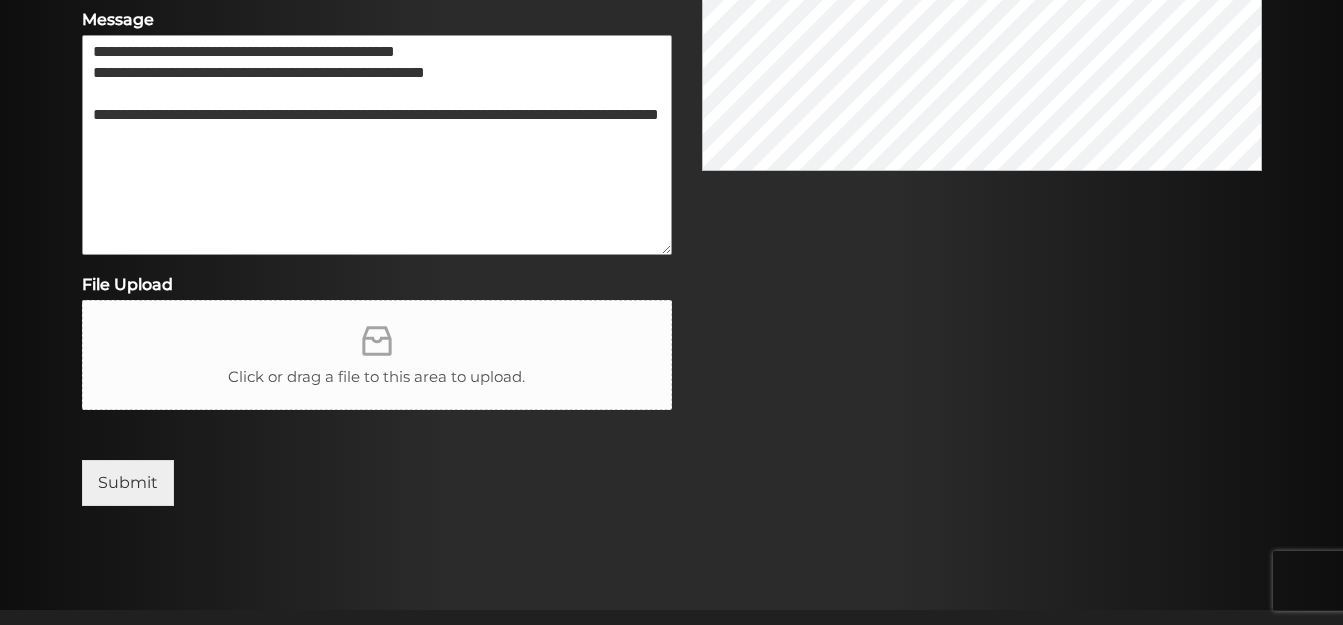 scroll, scrollTop: 718, scrollLeft: 0, axis: vertical 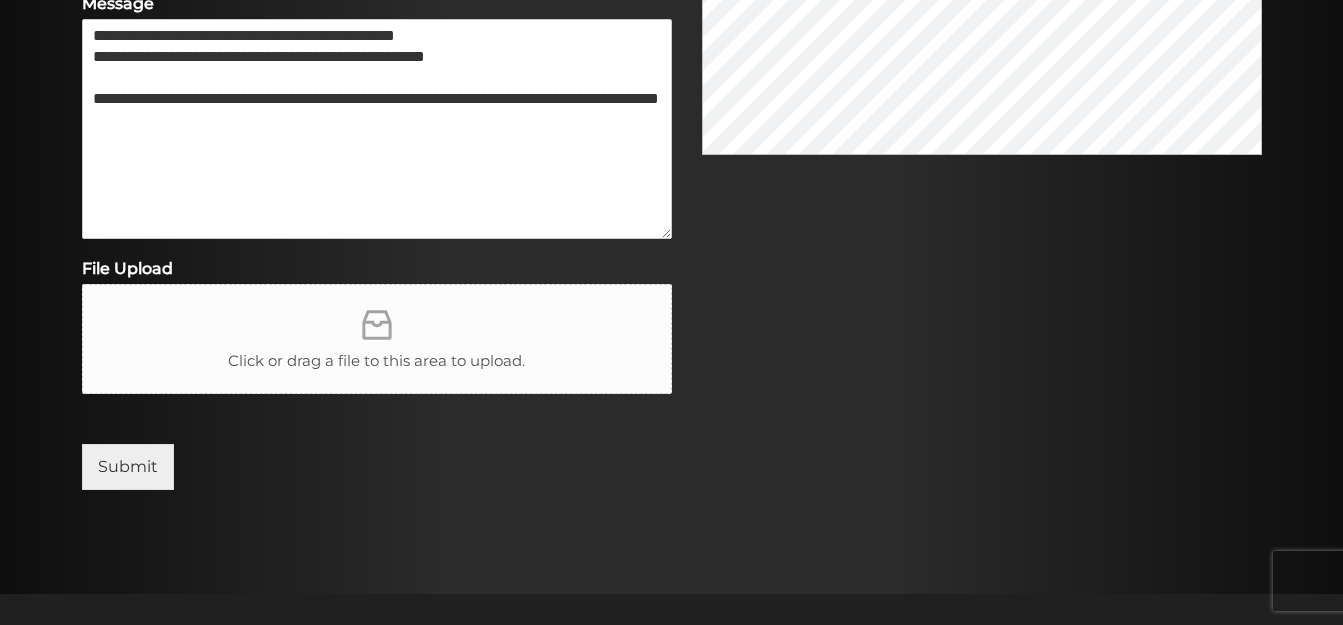 click 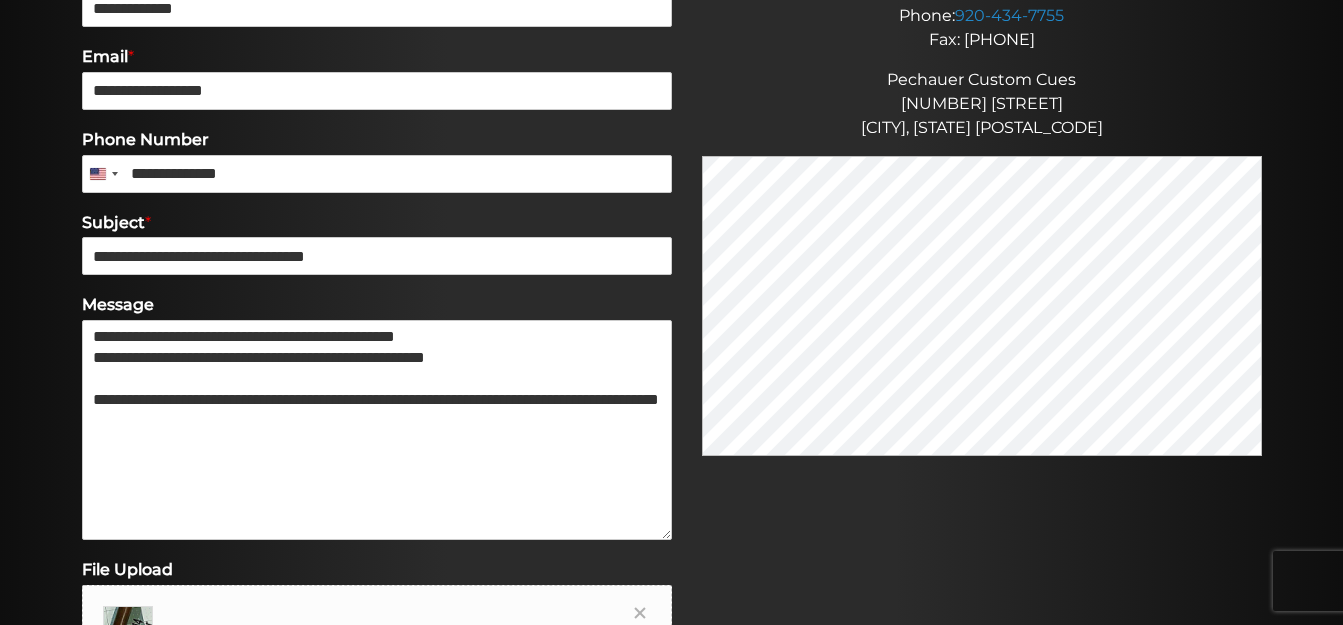 scroll, scrollTop: 420, scrollLeft: 0, axis: vertical 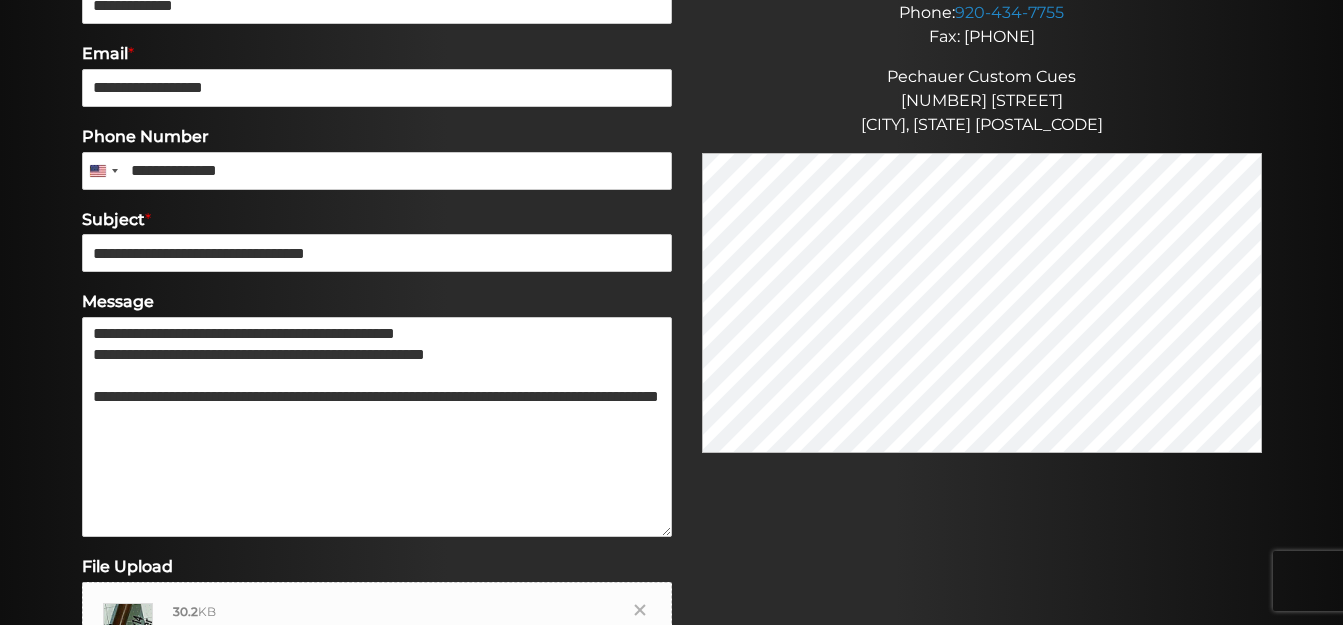 type on "**********" 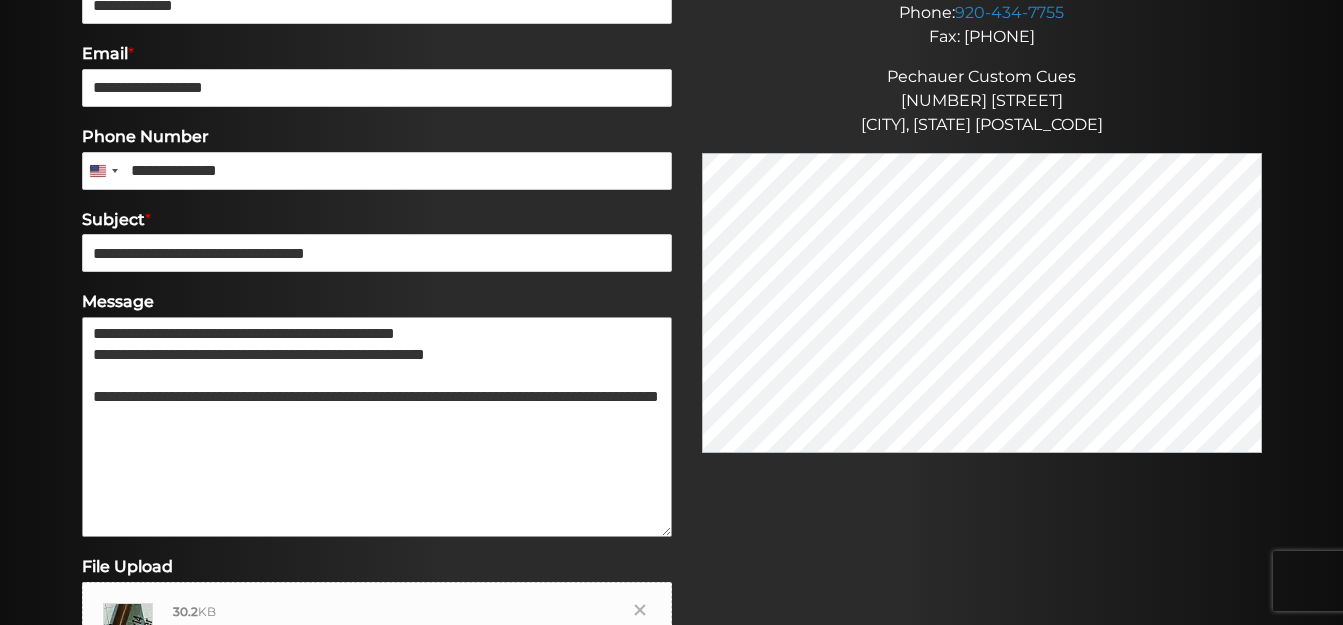 click on "**********" at bounding box center [377, 427] 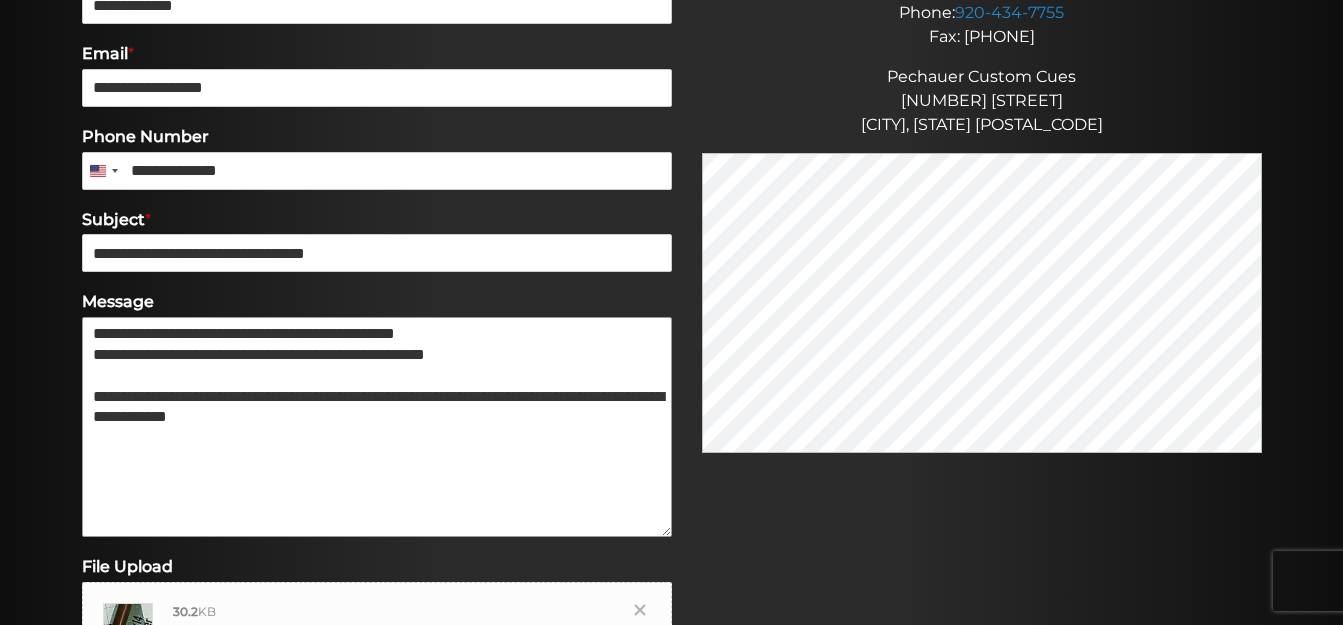 click on "**********" at bounding box center (377, 427) 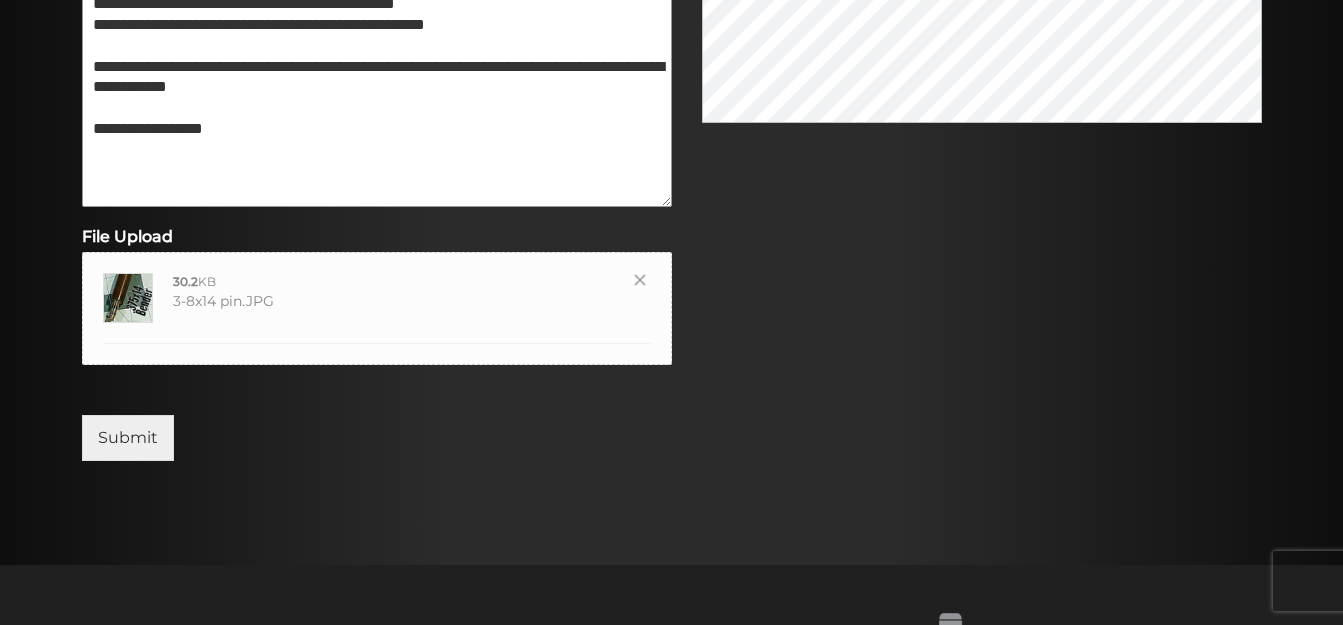 scroll, scrollTop: 1153, scrollLeft: 0, axis: vertical 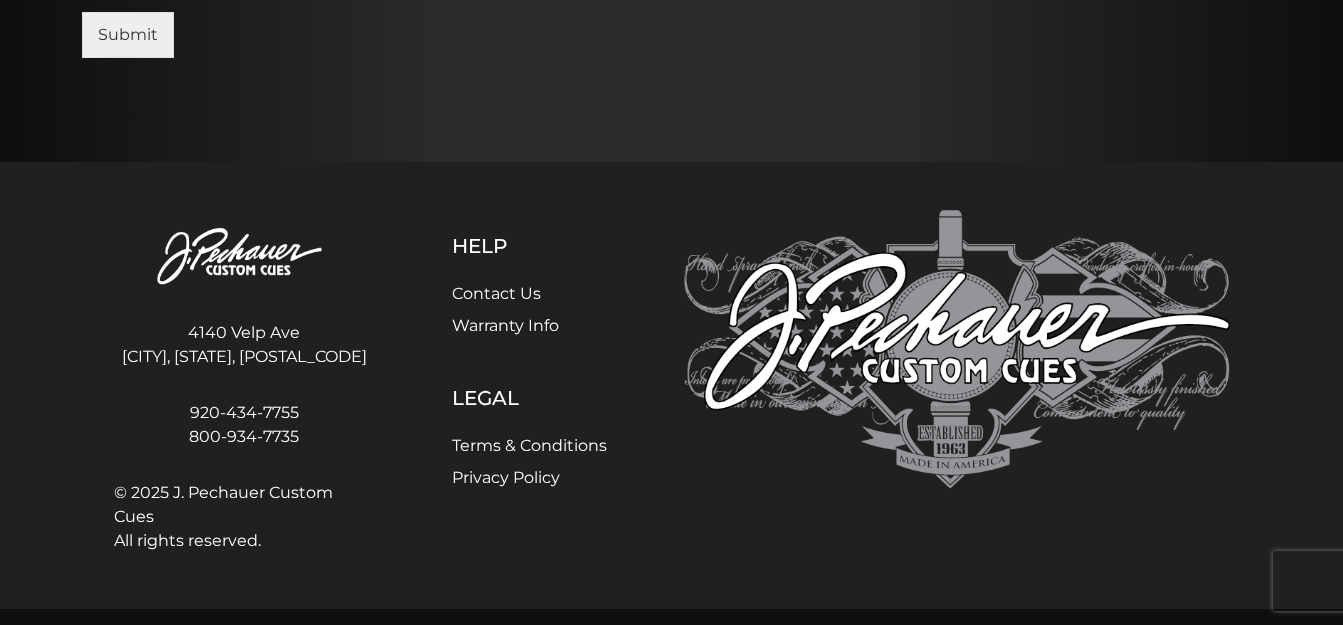 type on "**********" 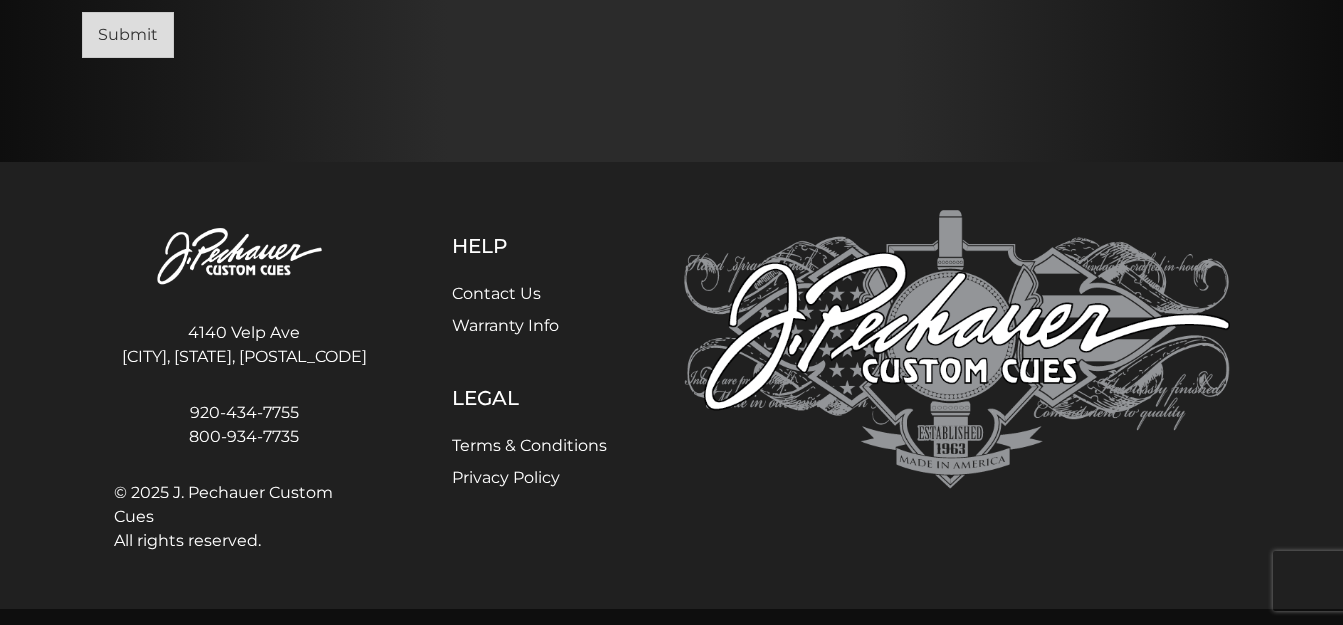 click on "Submit" at bounding box center [128, 35] 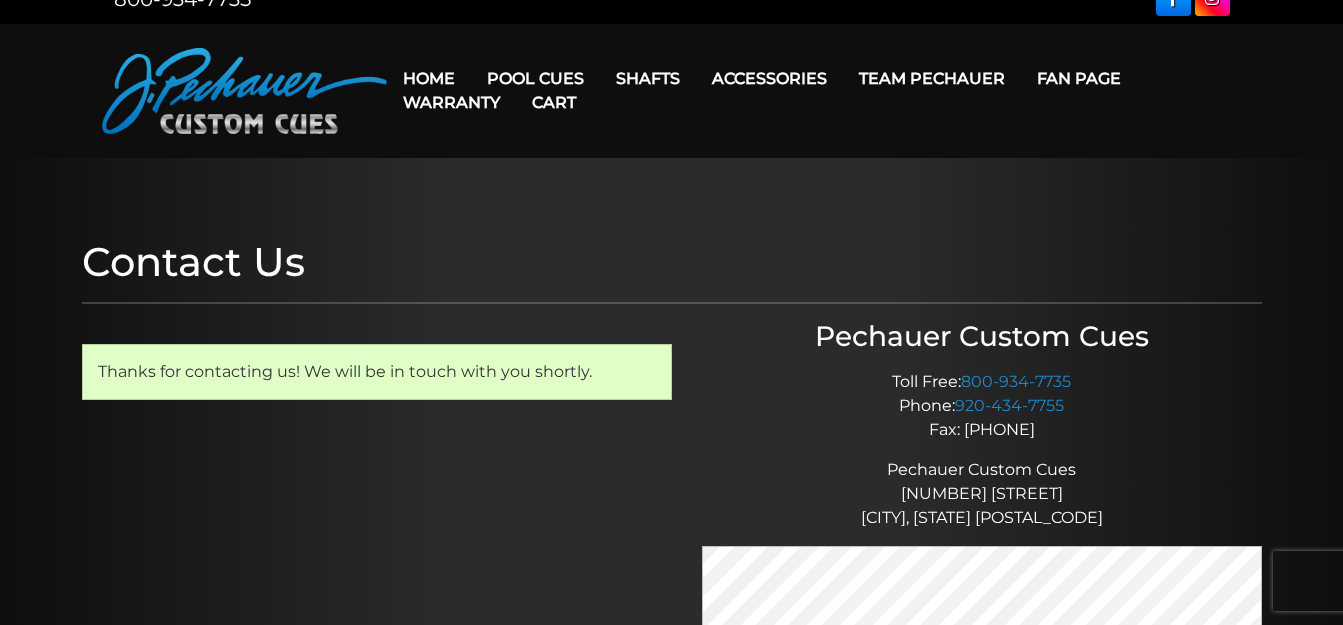 scroll, scrollTop: 0, scrollLeft: 0, axis: both 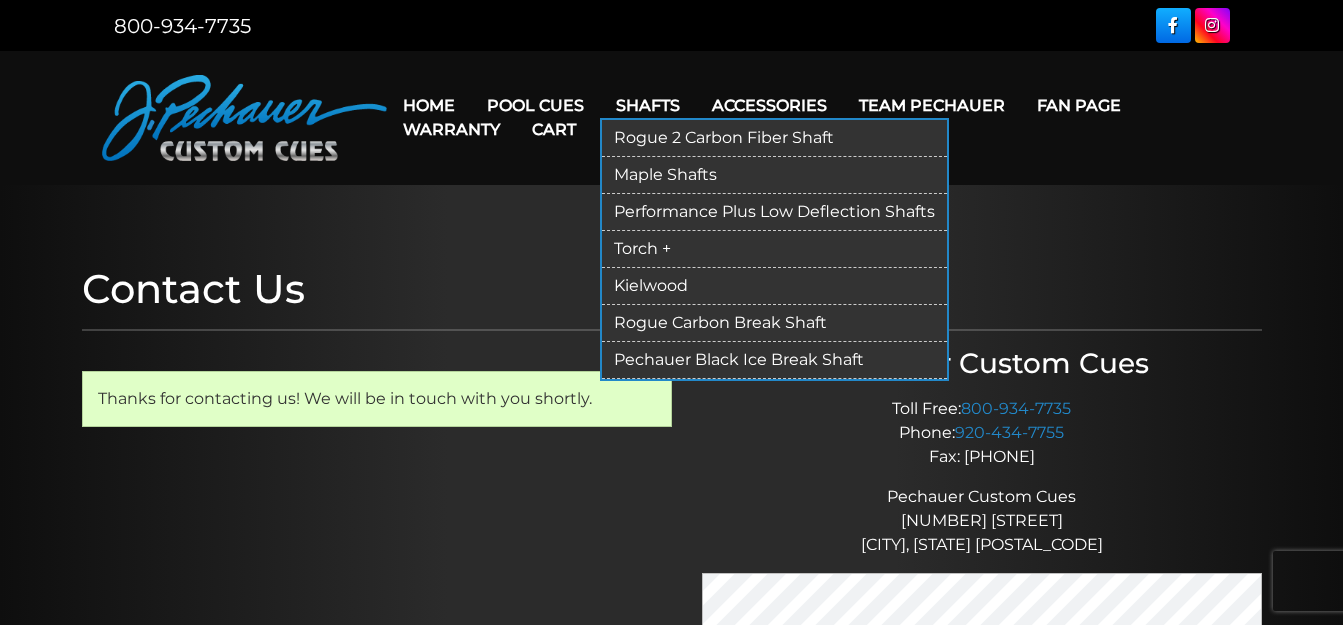 click on "Shafts" at bounding box center [648, 105] 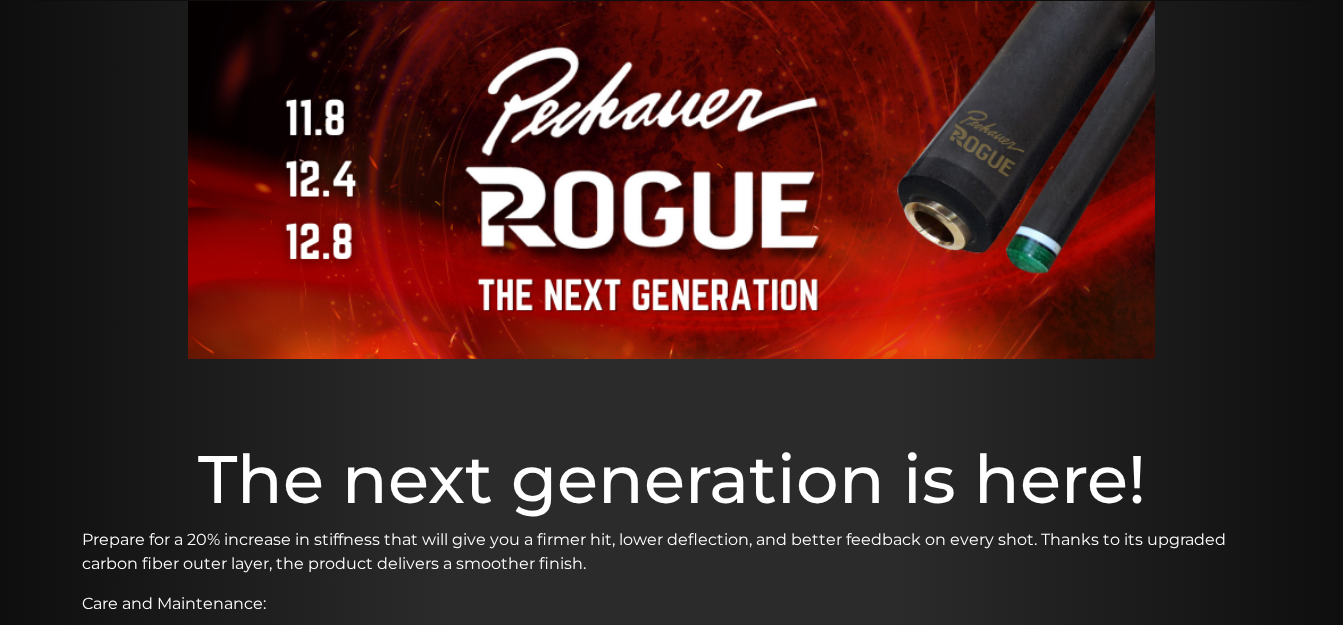 scroll, scrollTop: 0, scrollLeft: 0, axis: both 